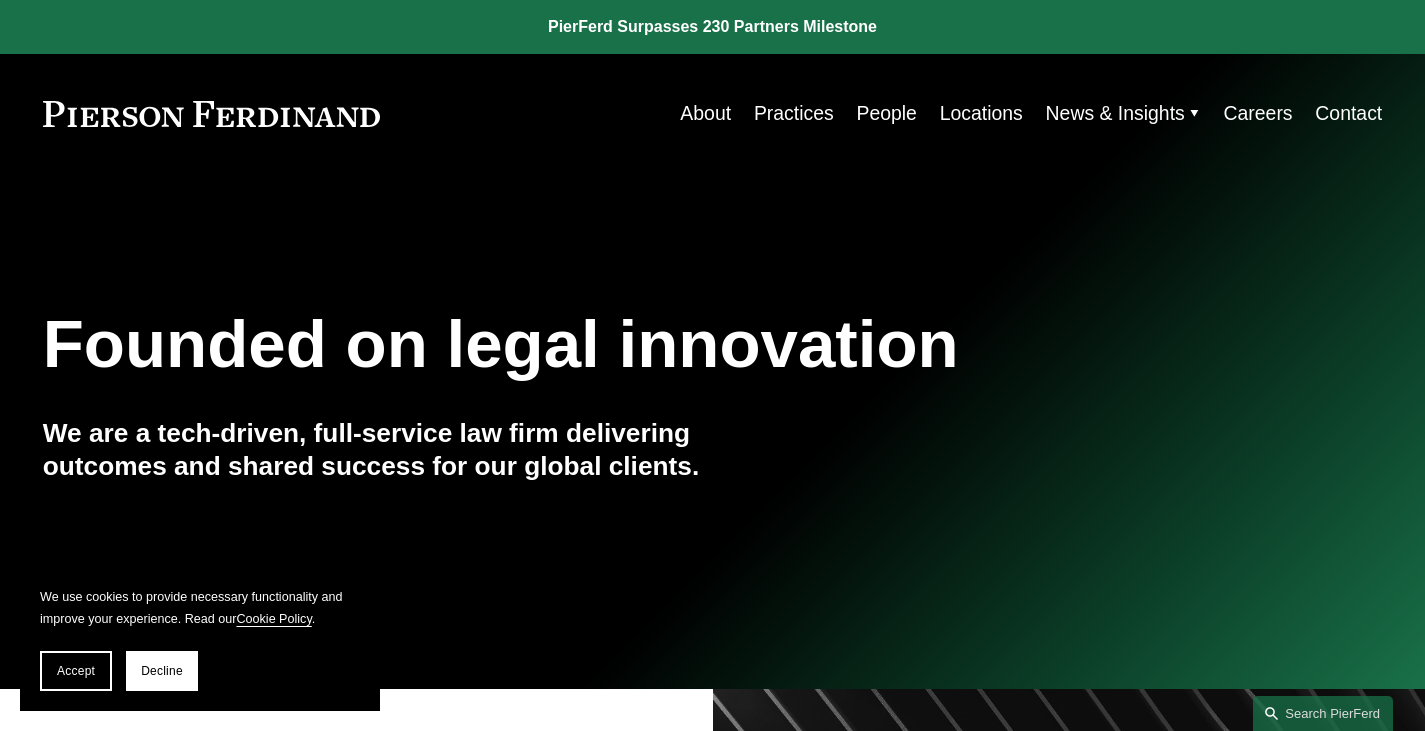 scroll, scrollTop: 0, scrollLeft: 0, axis: both 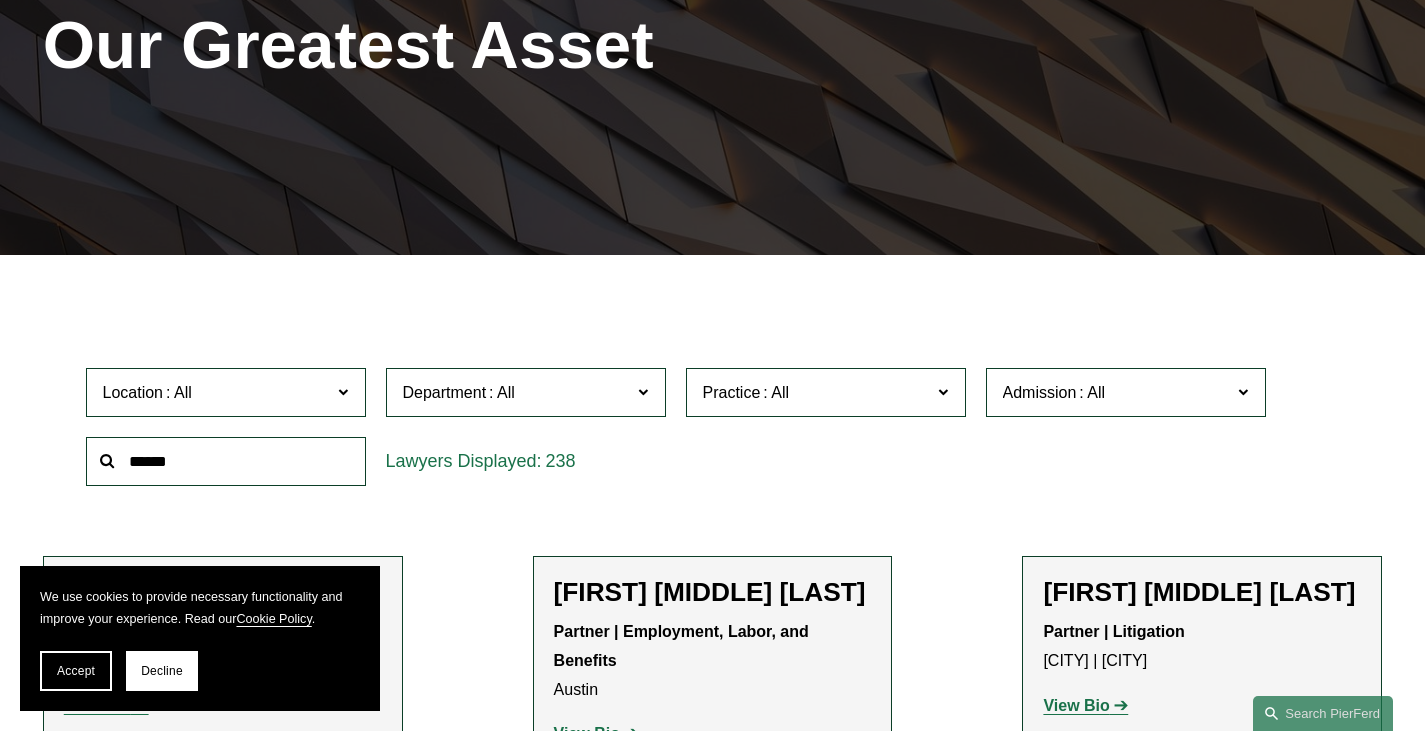 click 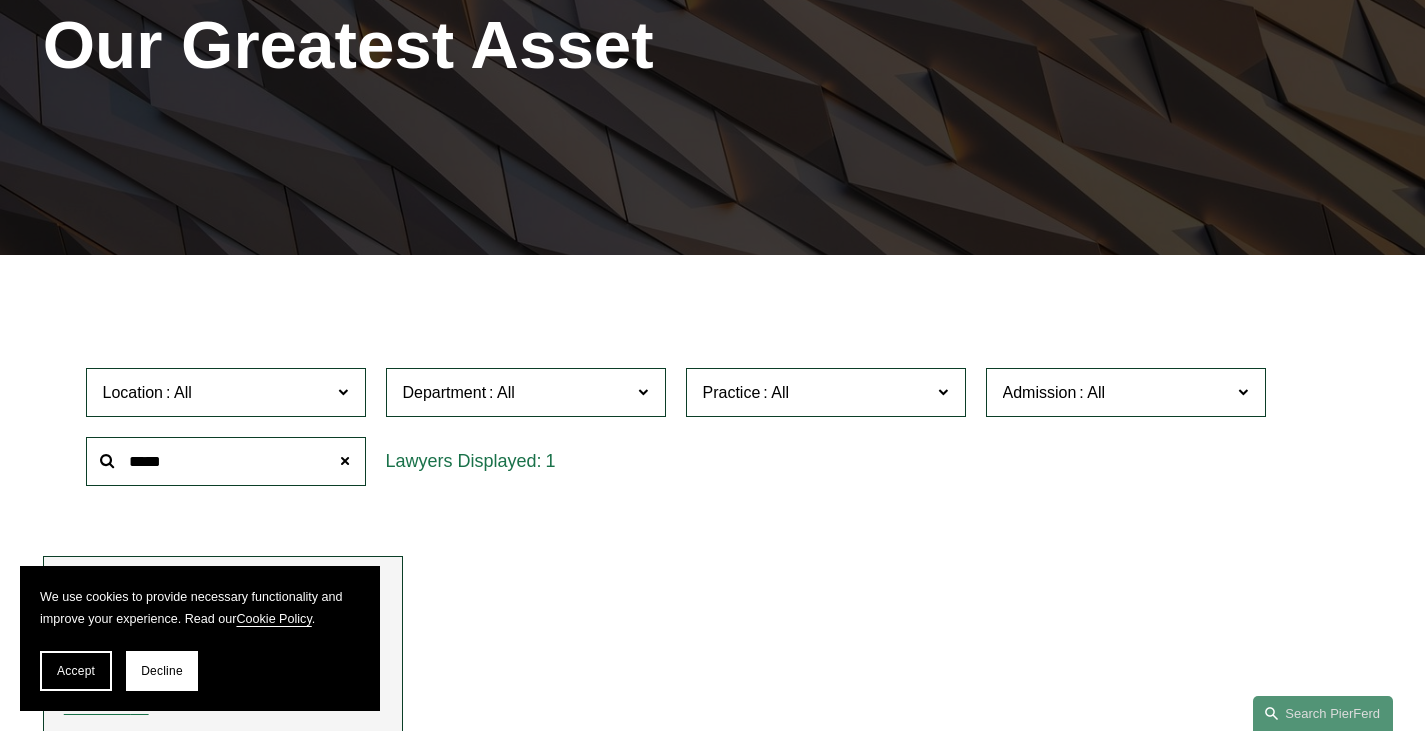 type on "*****" 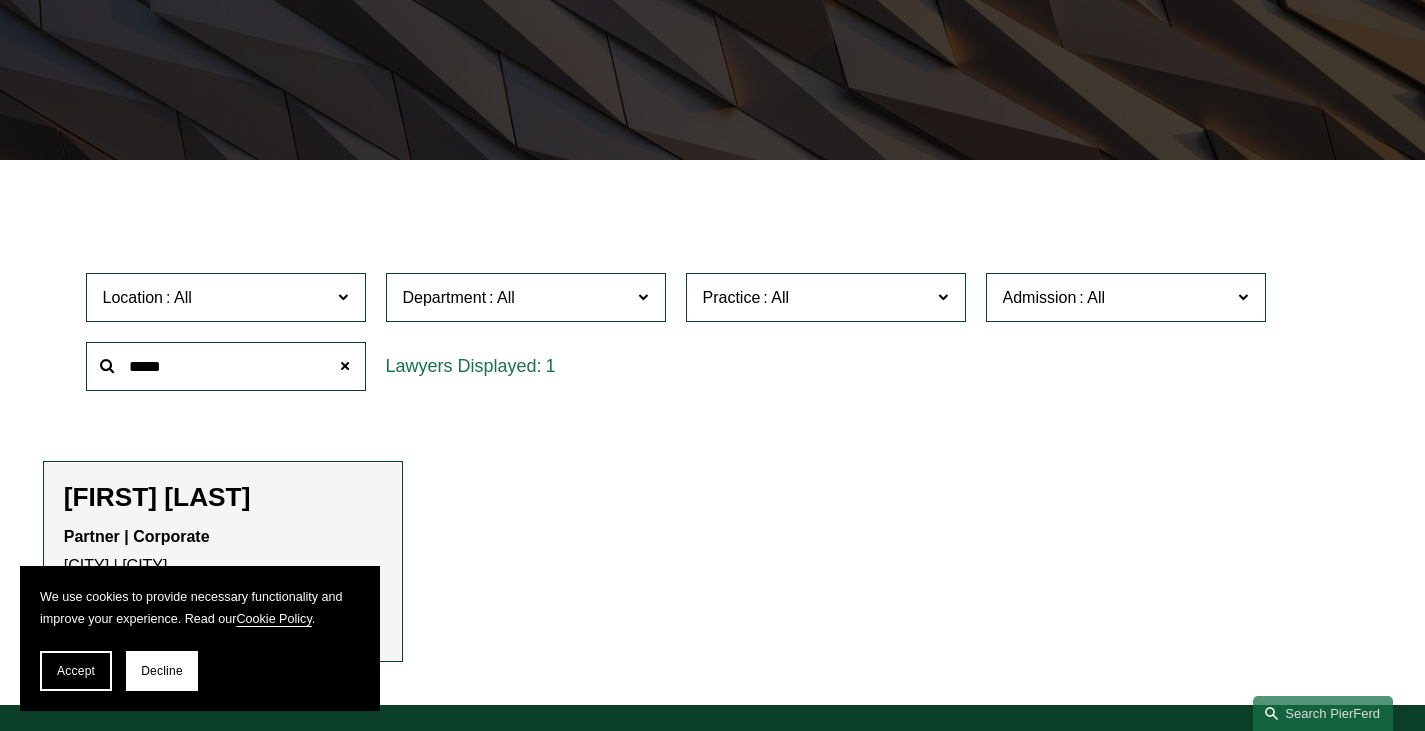 scroll, scrollTop: 500, scrollLeft: 0, axis: vertical 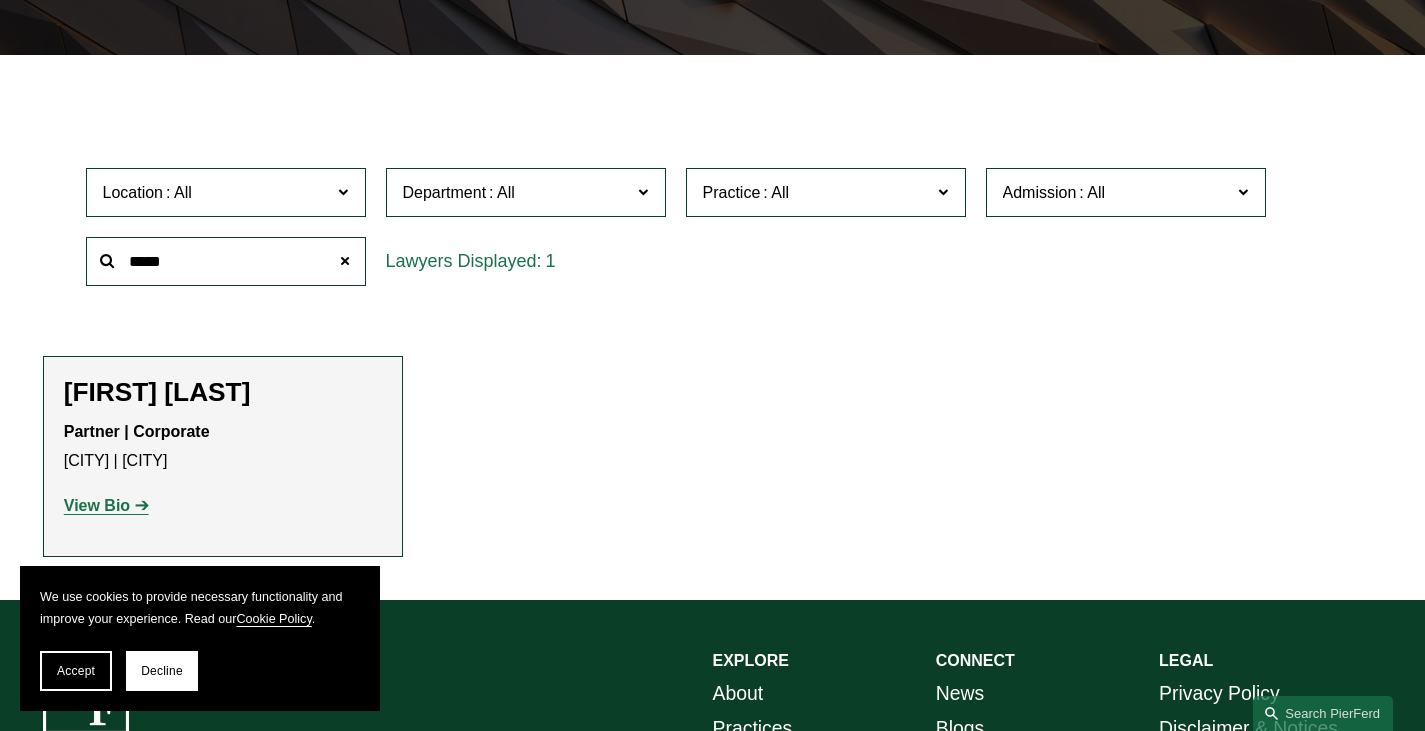 click on "View Bio" 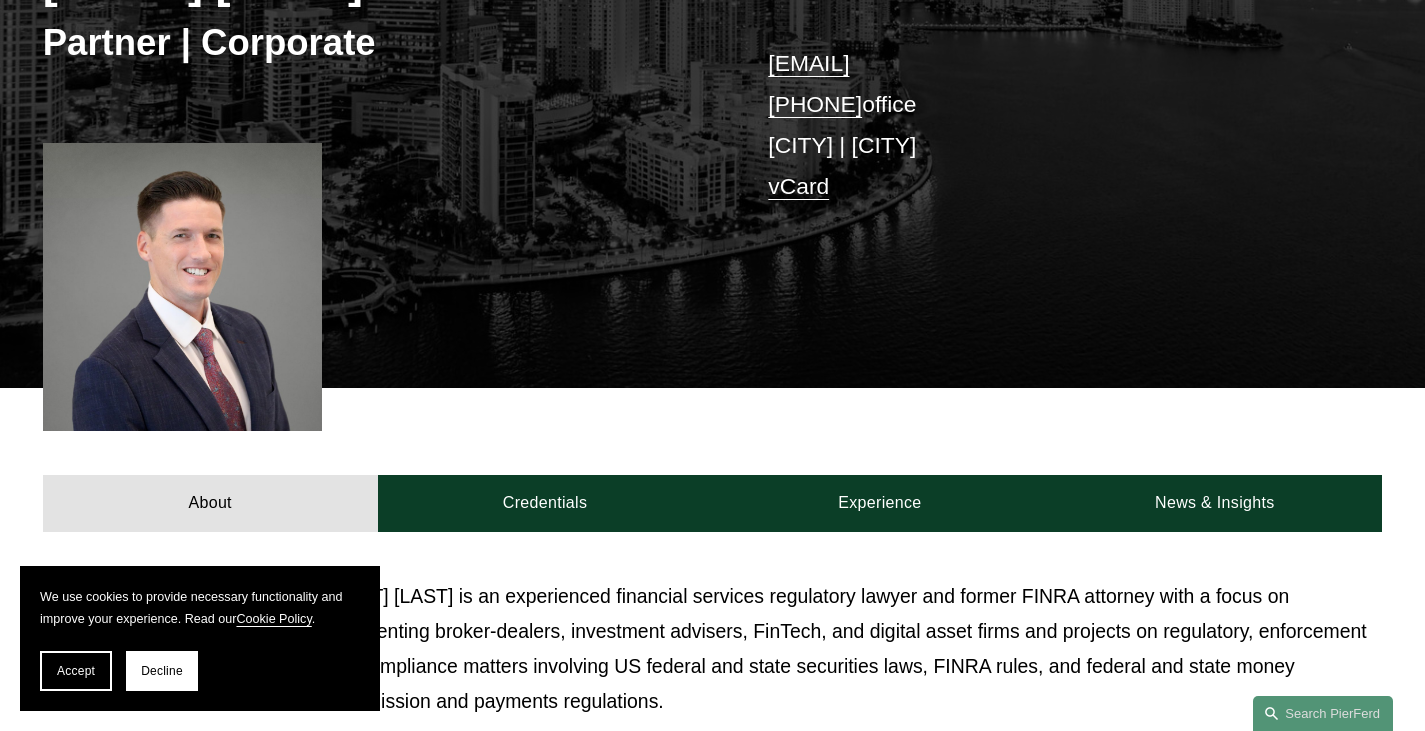 scroll, scrollTop: 500, scrollLeft: 0, axis: vertical 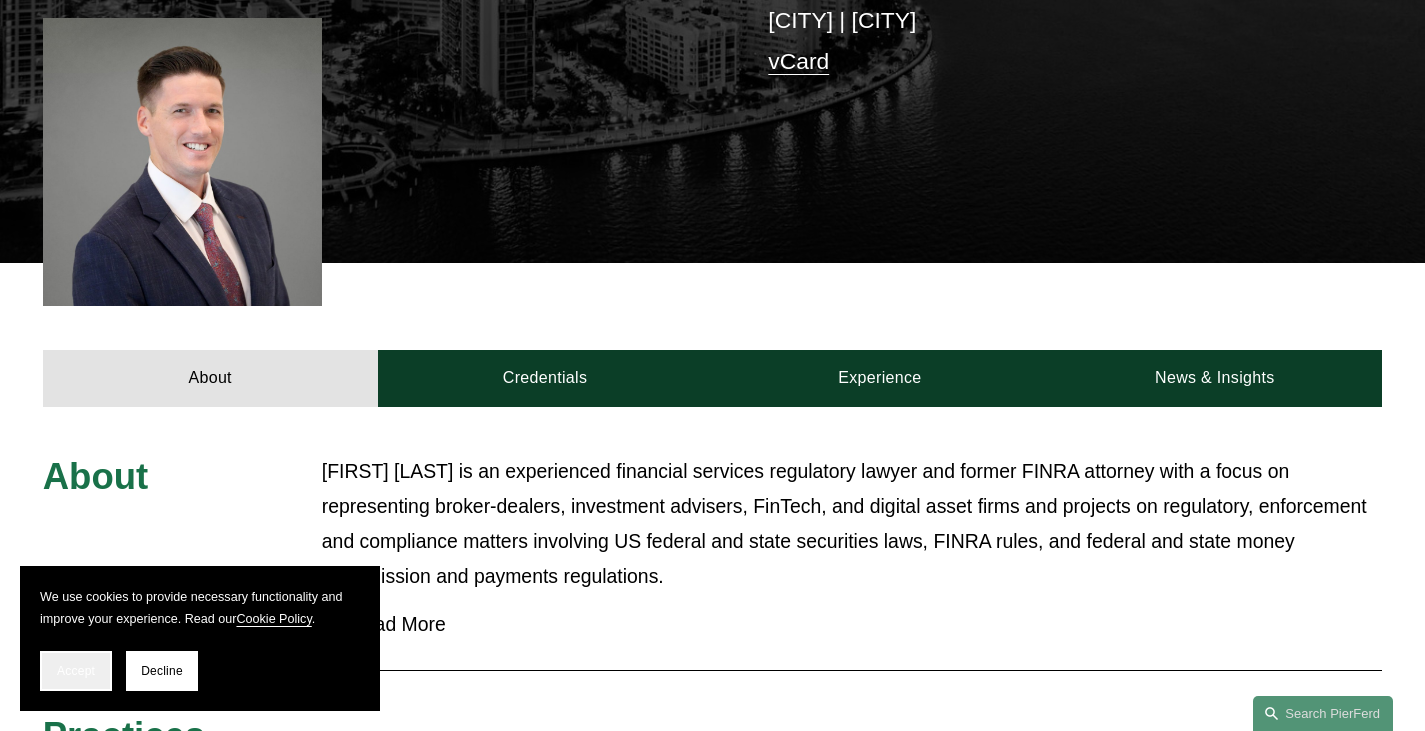 click on "Accept" at bounding box center (76, 671) 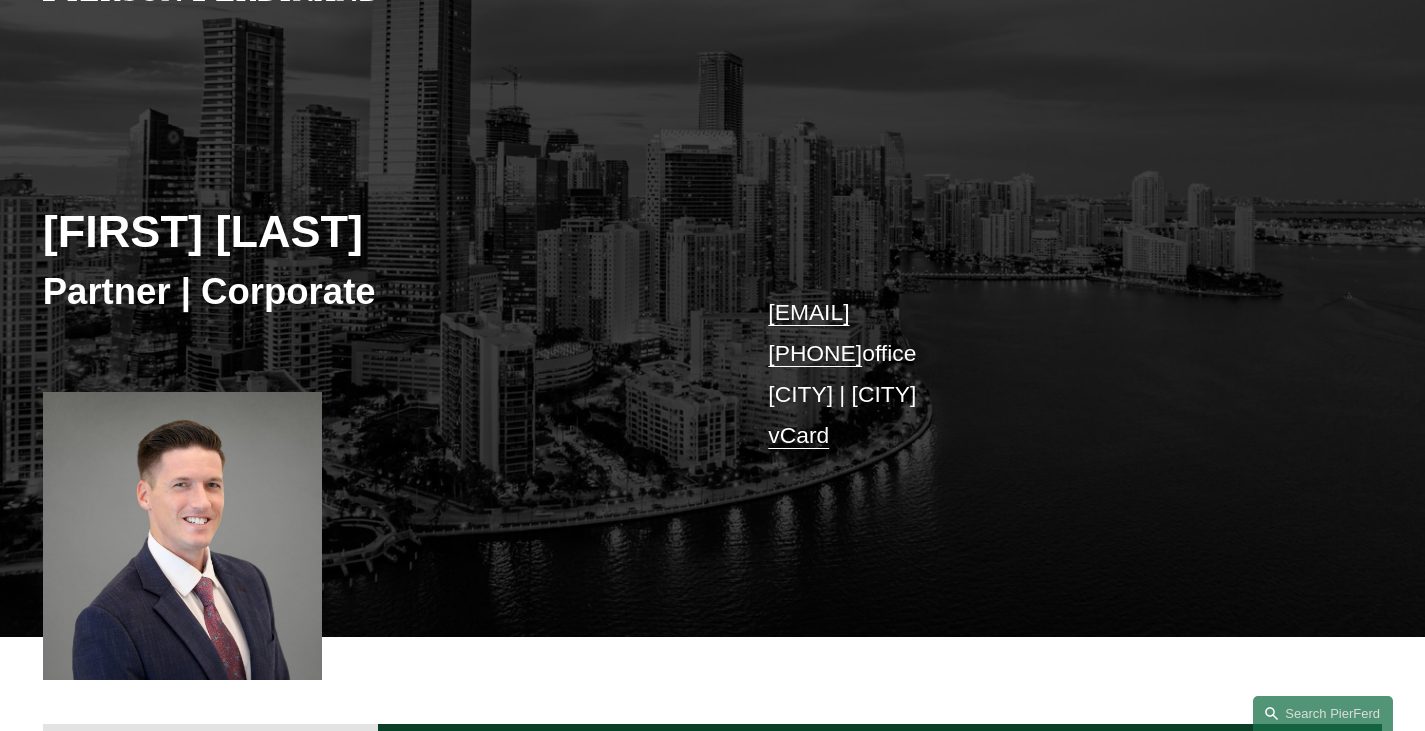 scroll, scrollTop: 100, scrollLeft: 0, axis: vertical 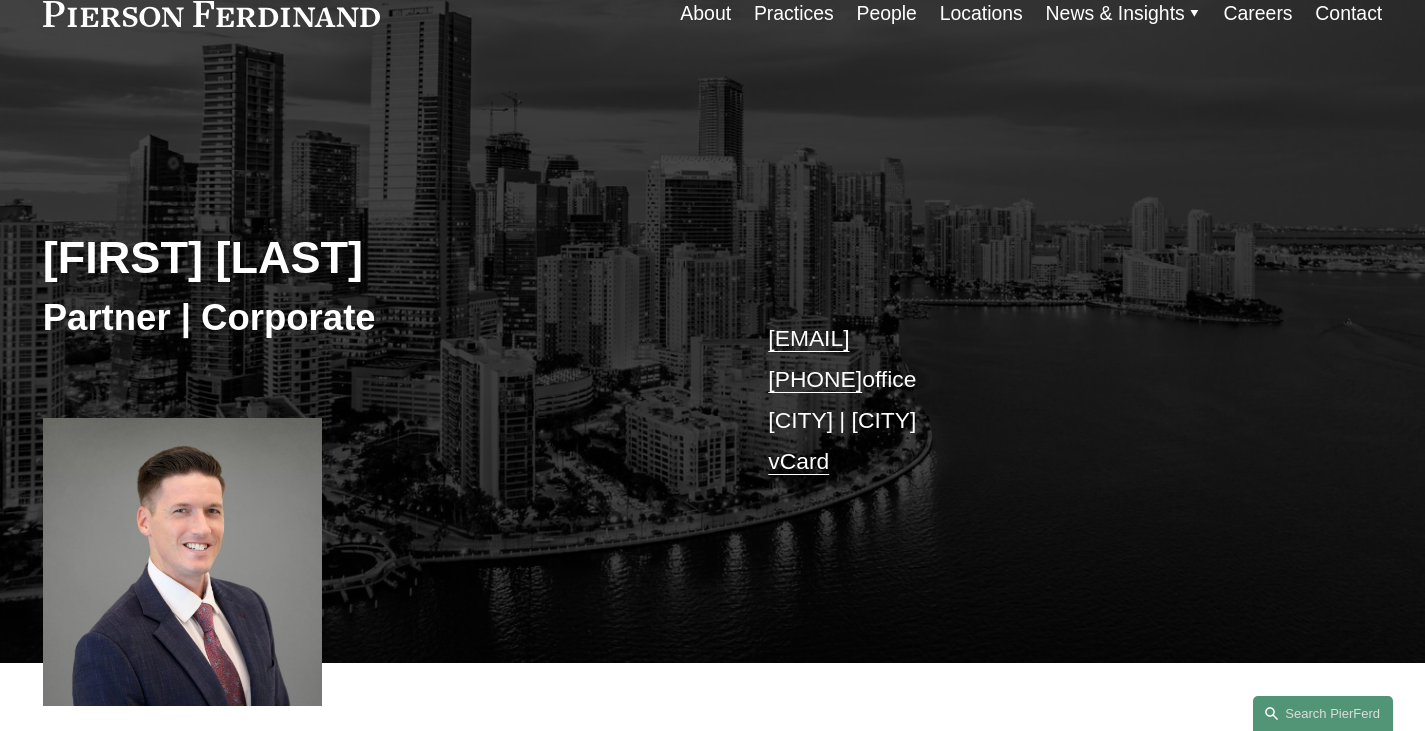 click on "Practices" at bounding box center (794, 13) 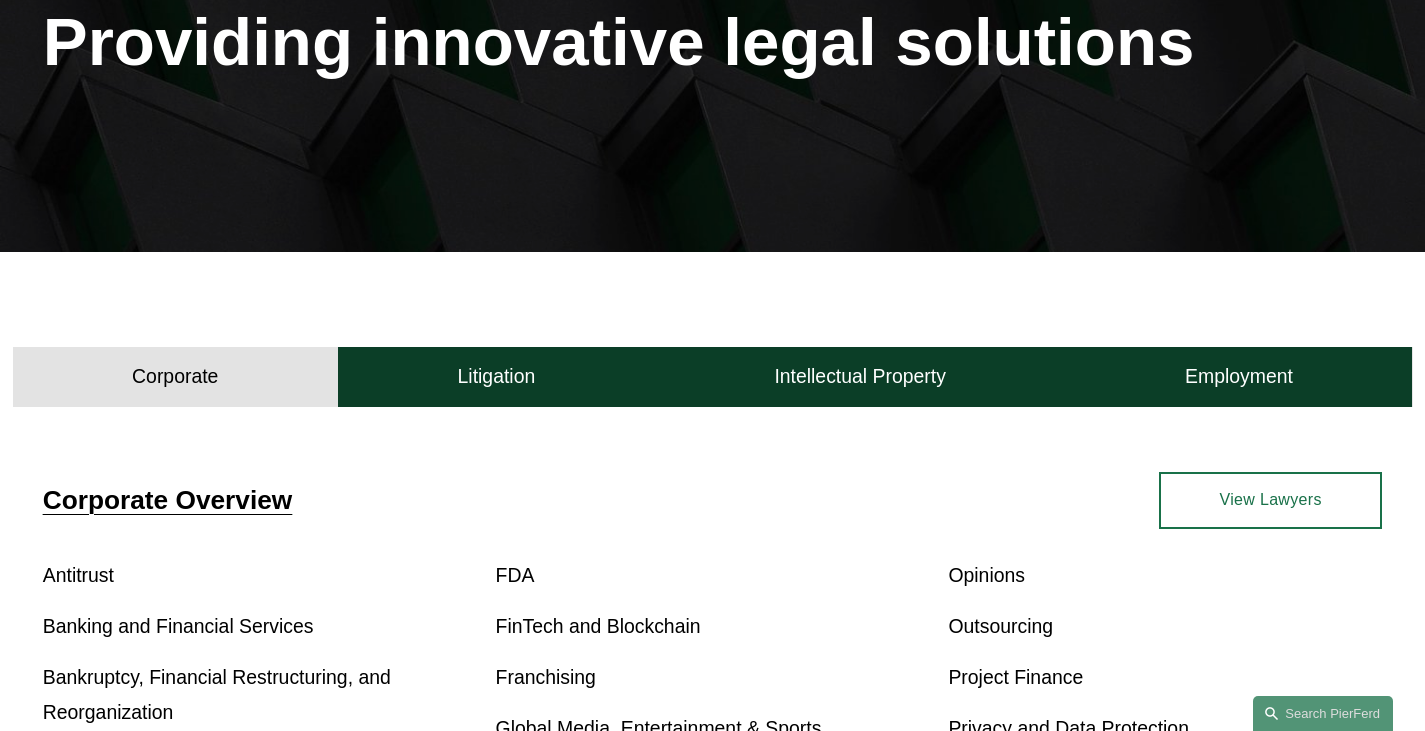 scroll, scrollTop: 500, scrollLeft: 0, axis: vertical 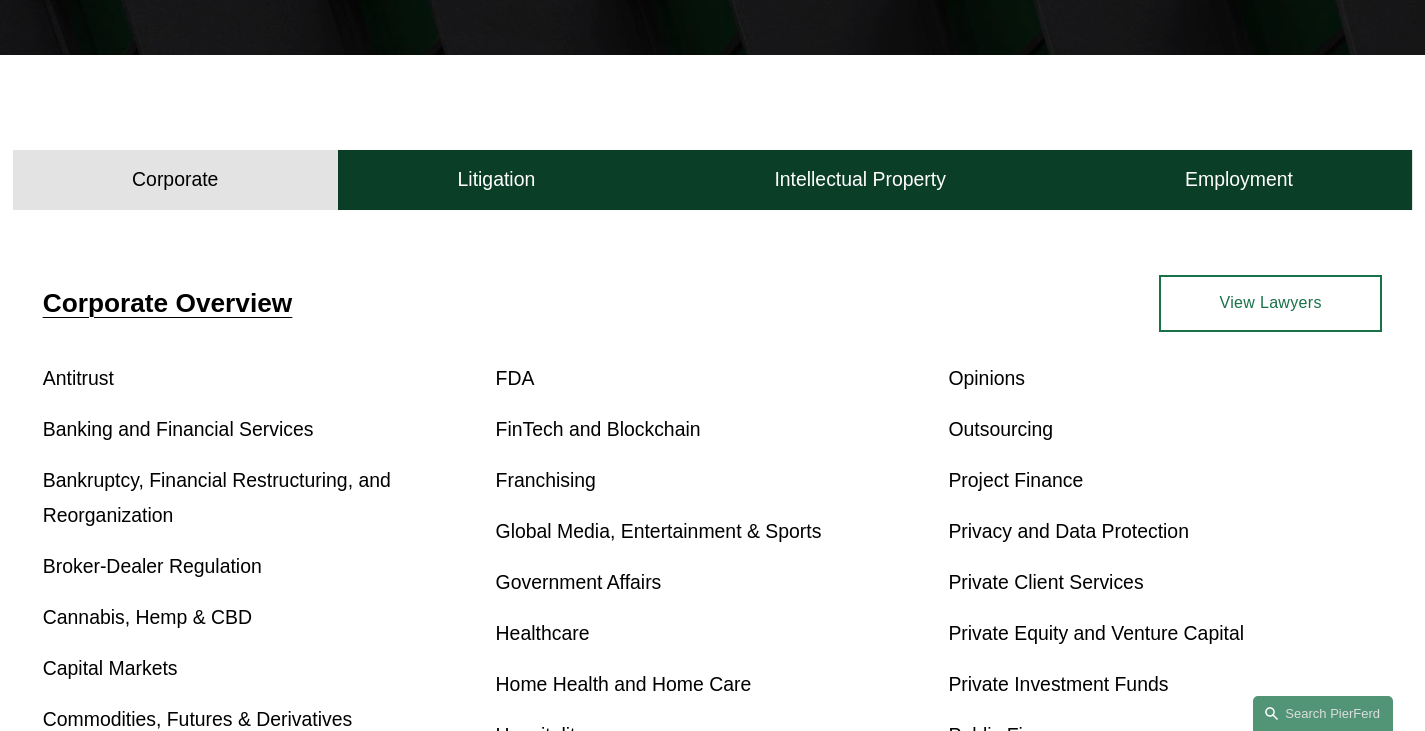 click on "Broker-Dealer Regulation" at bounding box center (152, 566) 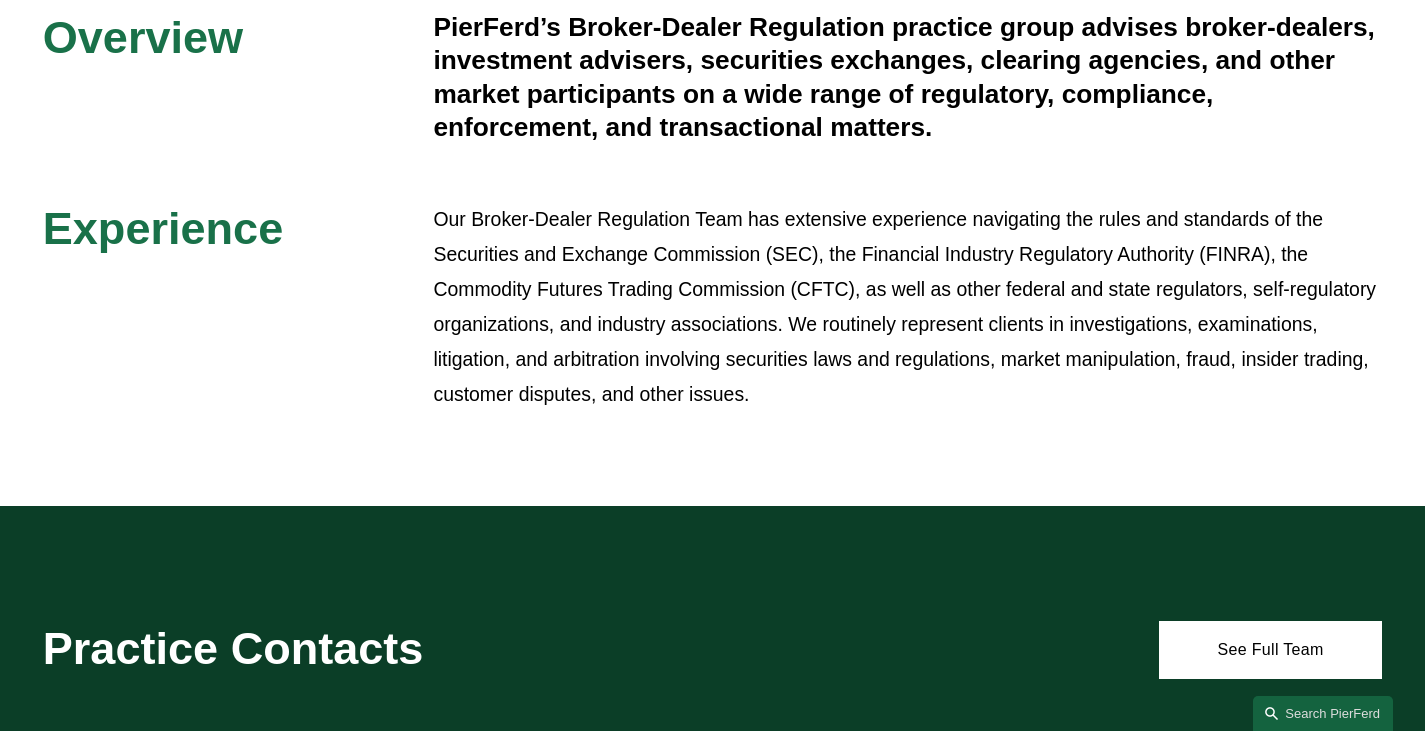 scroll, scrollTop: 600, scrollLeft: 0, axis: vertical 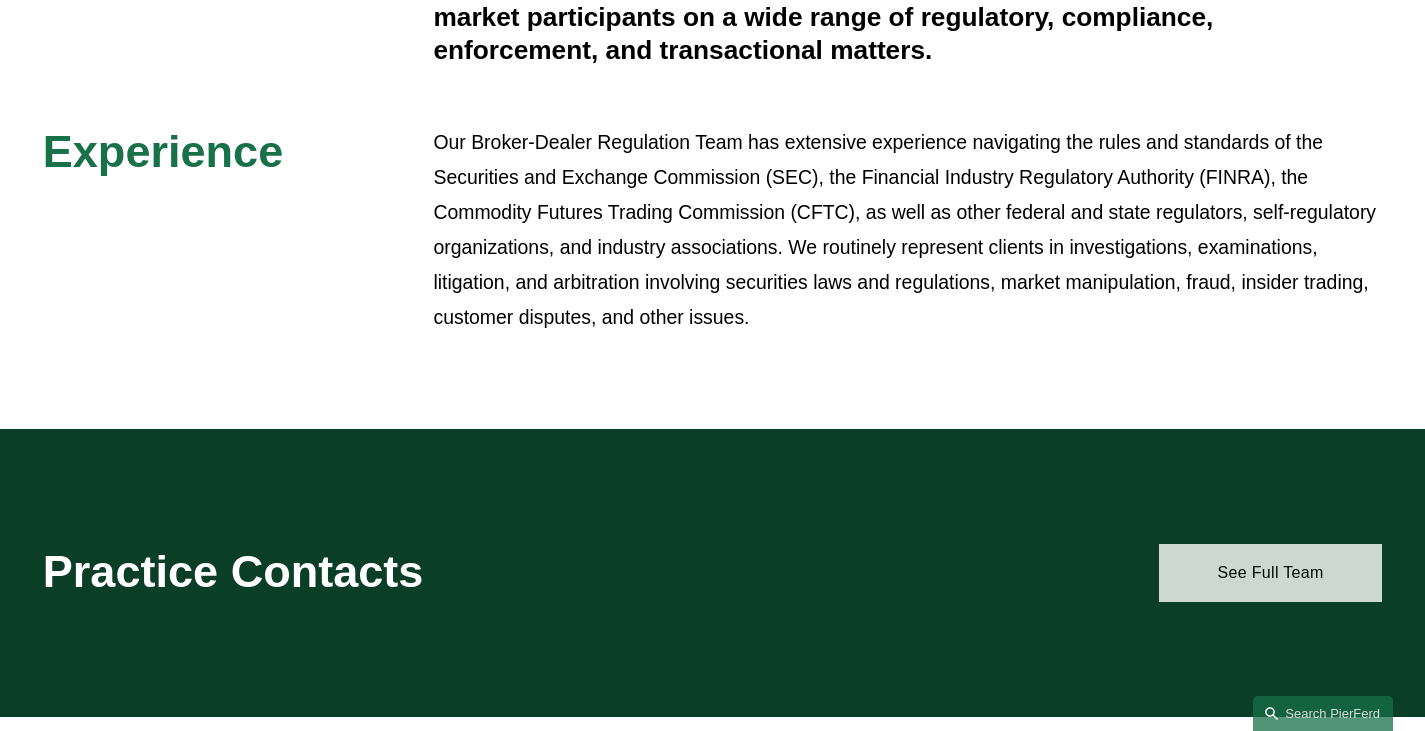 click on "See Full Team" at bounding box center (1270, 573) 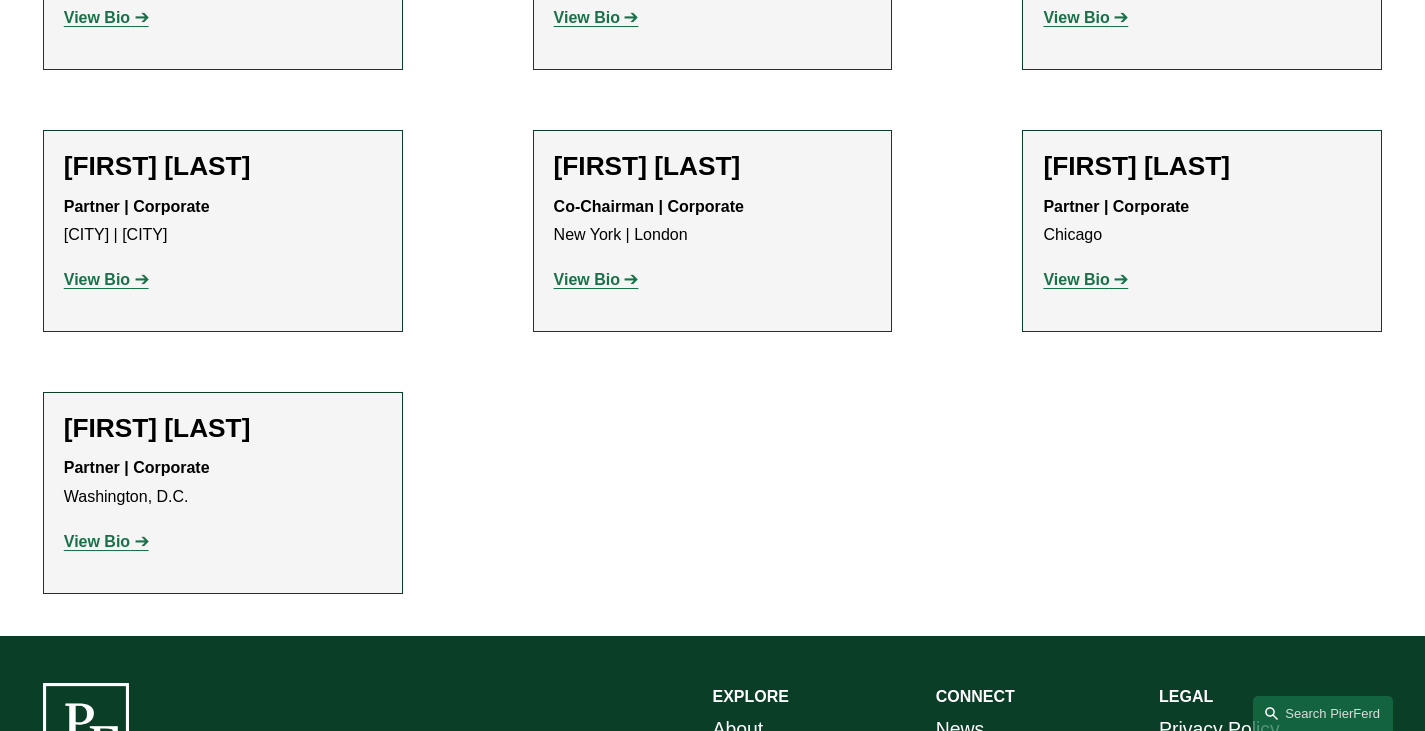 scroll, scrollTop: 1200, scrollLeft: 0, axis: vertical 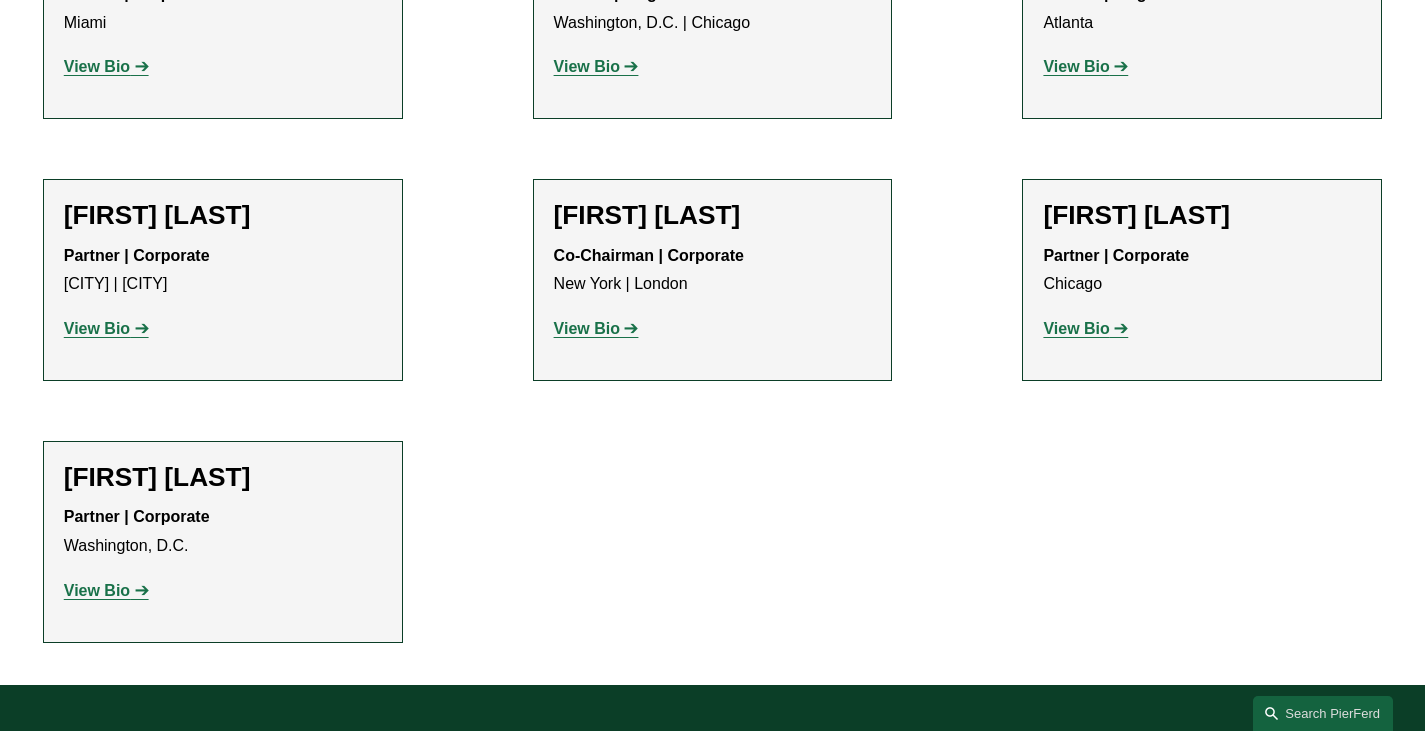 click on "View Bio" 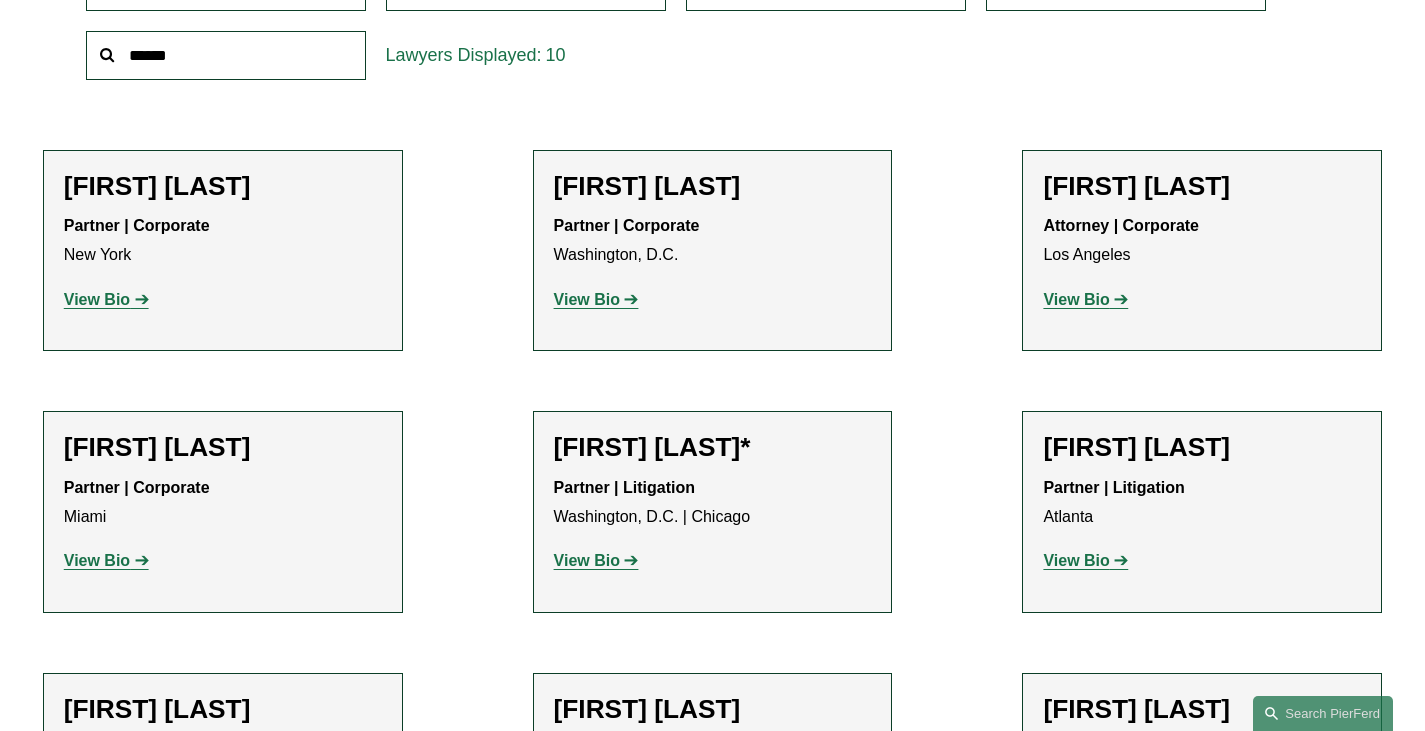 scroll, scrollTop: 700, scrollLeft: 0, axis: vertical 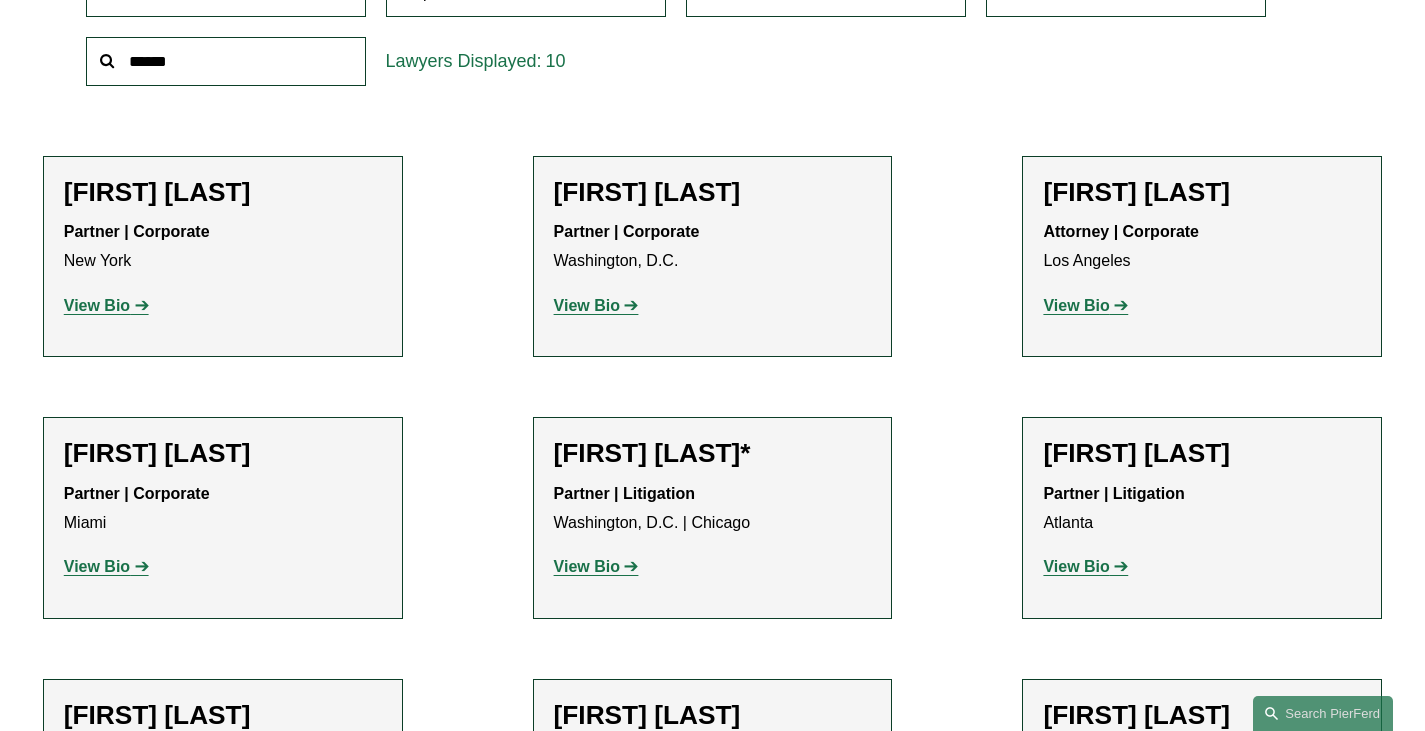 click on "View Bio" 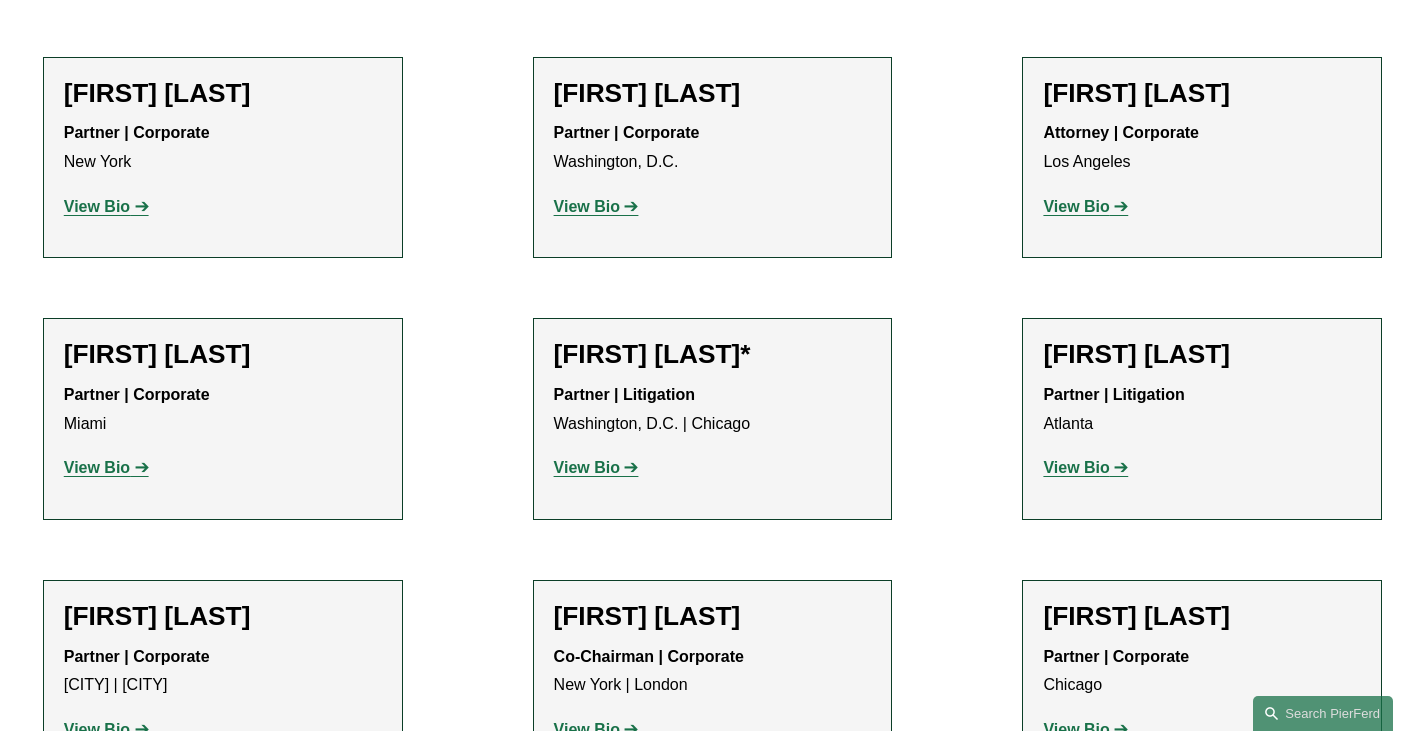 scroll, scrollTop: 800, scrollLeft: 0, axis: vertical 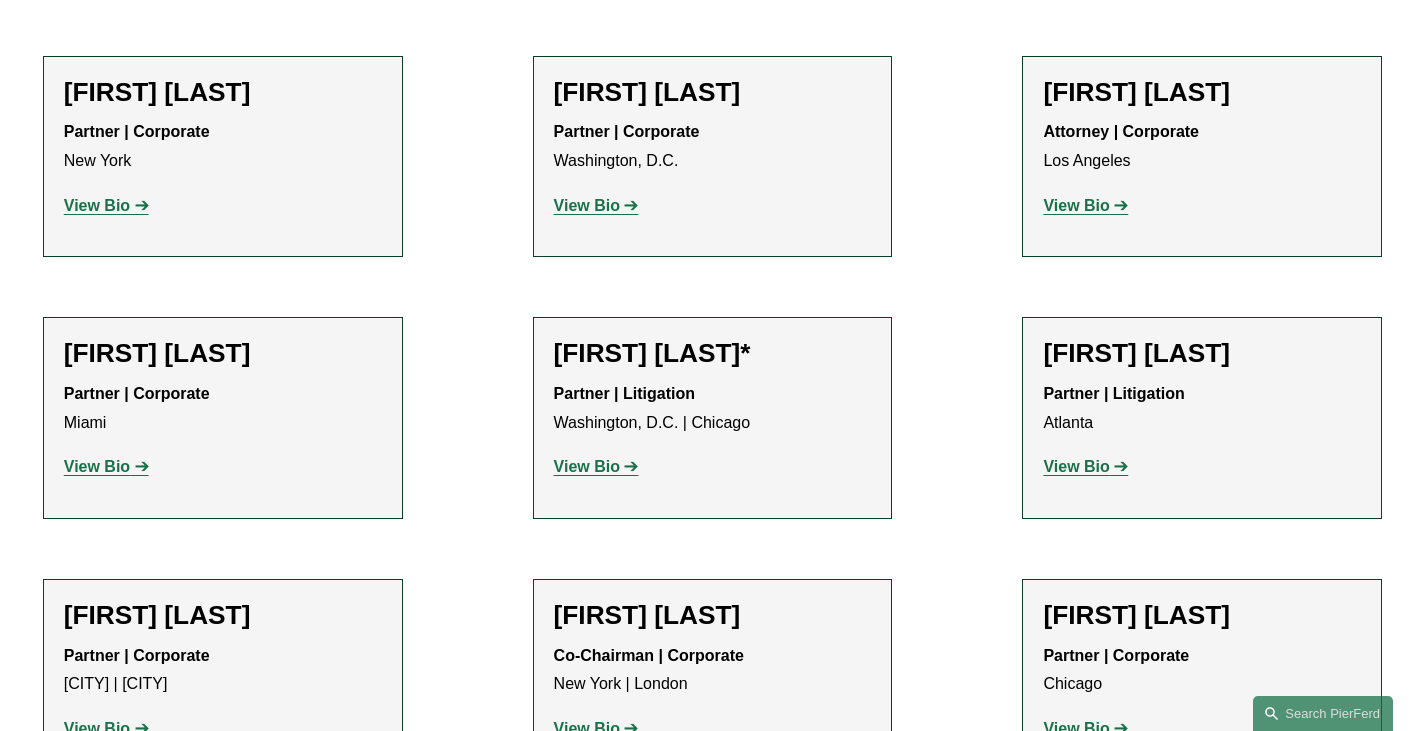 click on "View Bio" 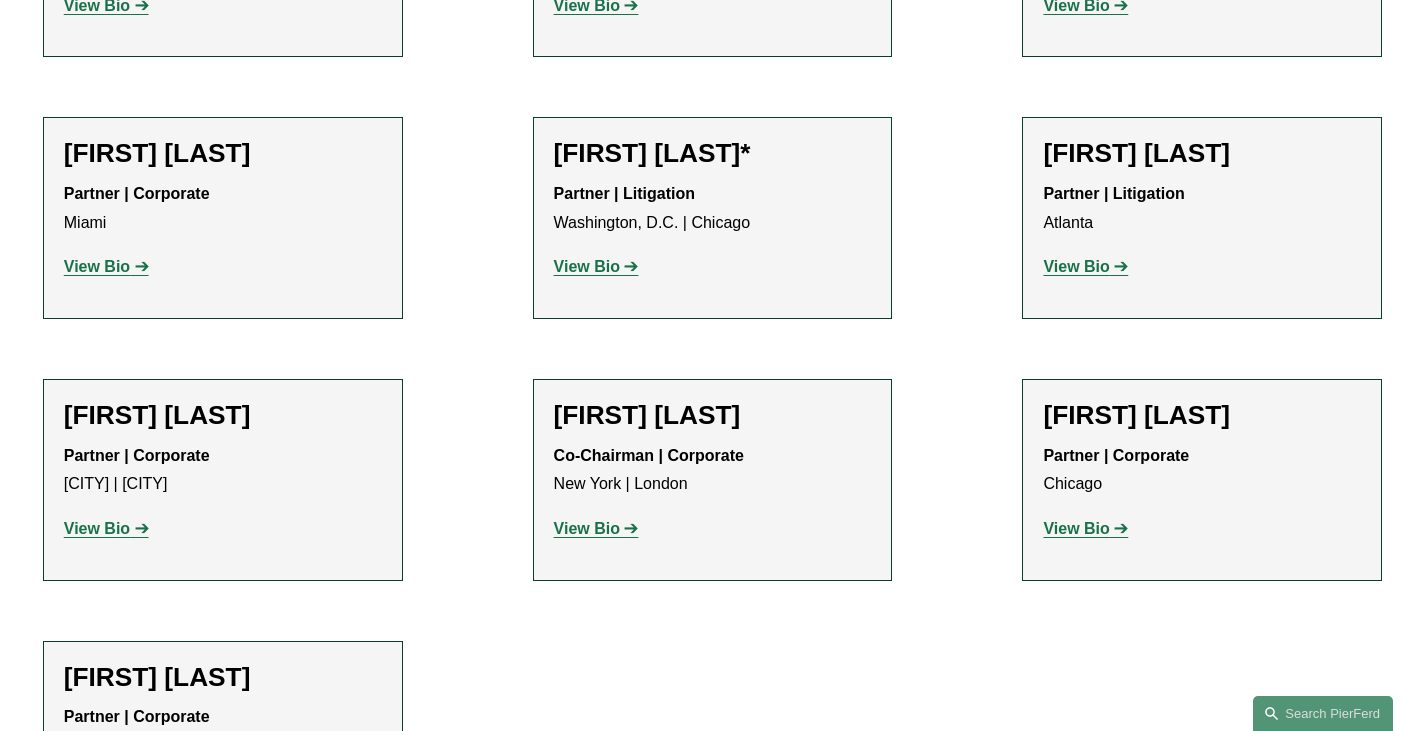 scroll, scrollTop: 1200, scrollLeft: 0, axis: vertical 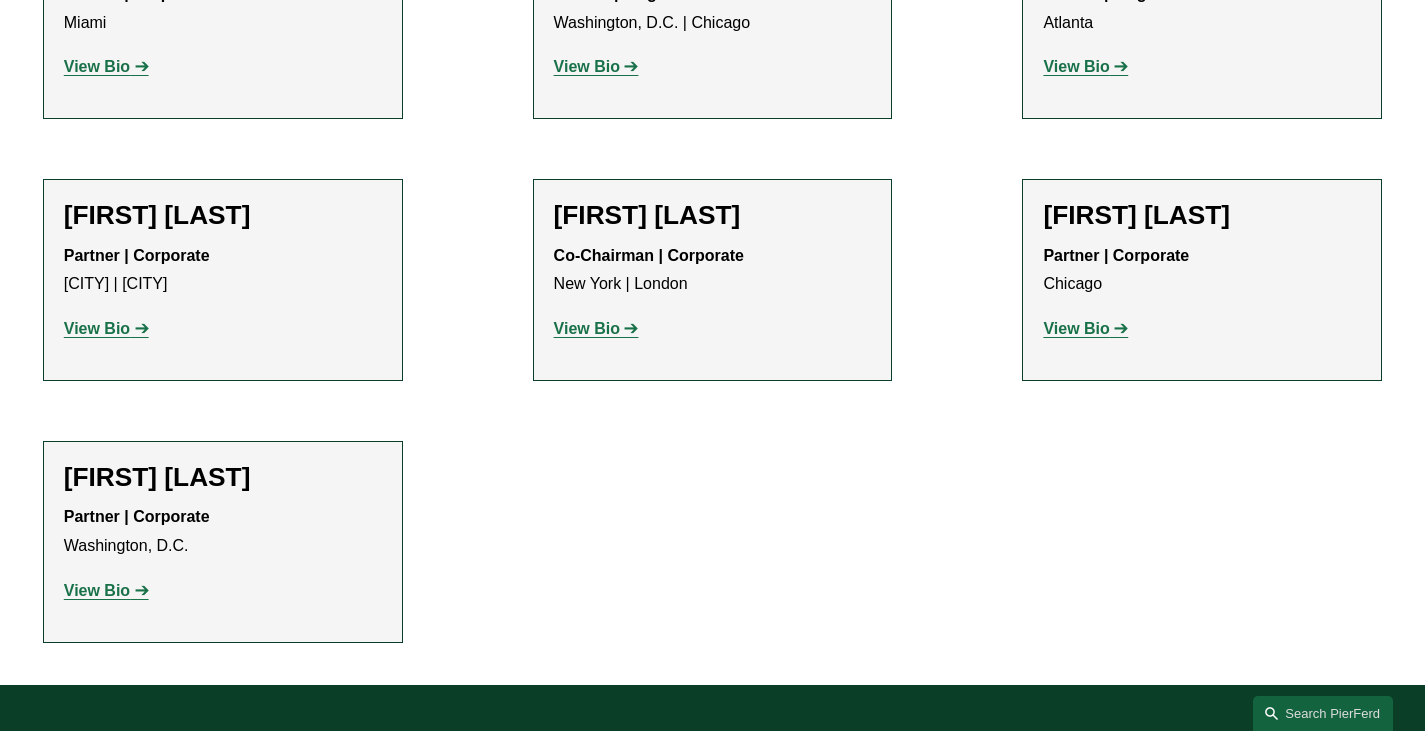 click on "View Bio" 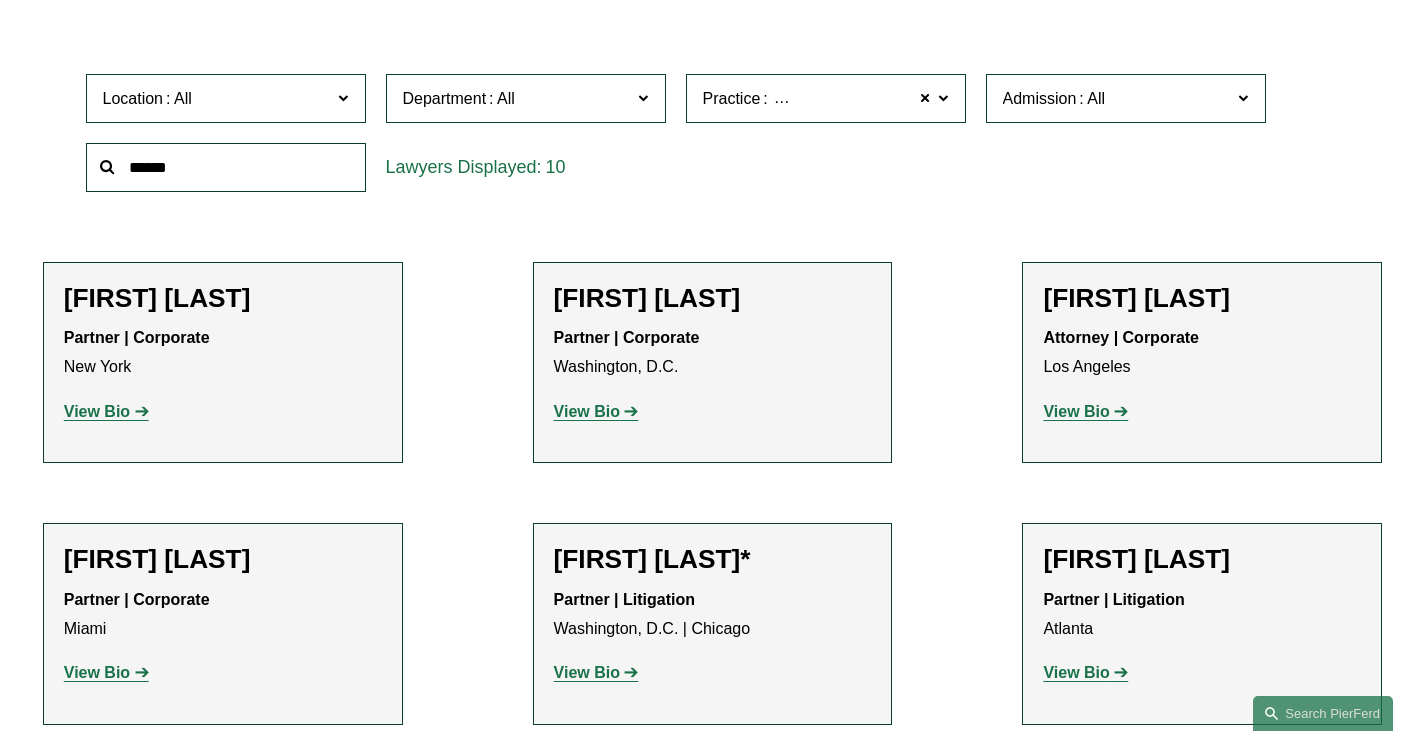 scroll, scrollTop: 475, scrollLeft: 0, axis: vertical 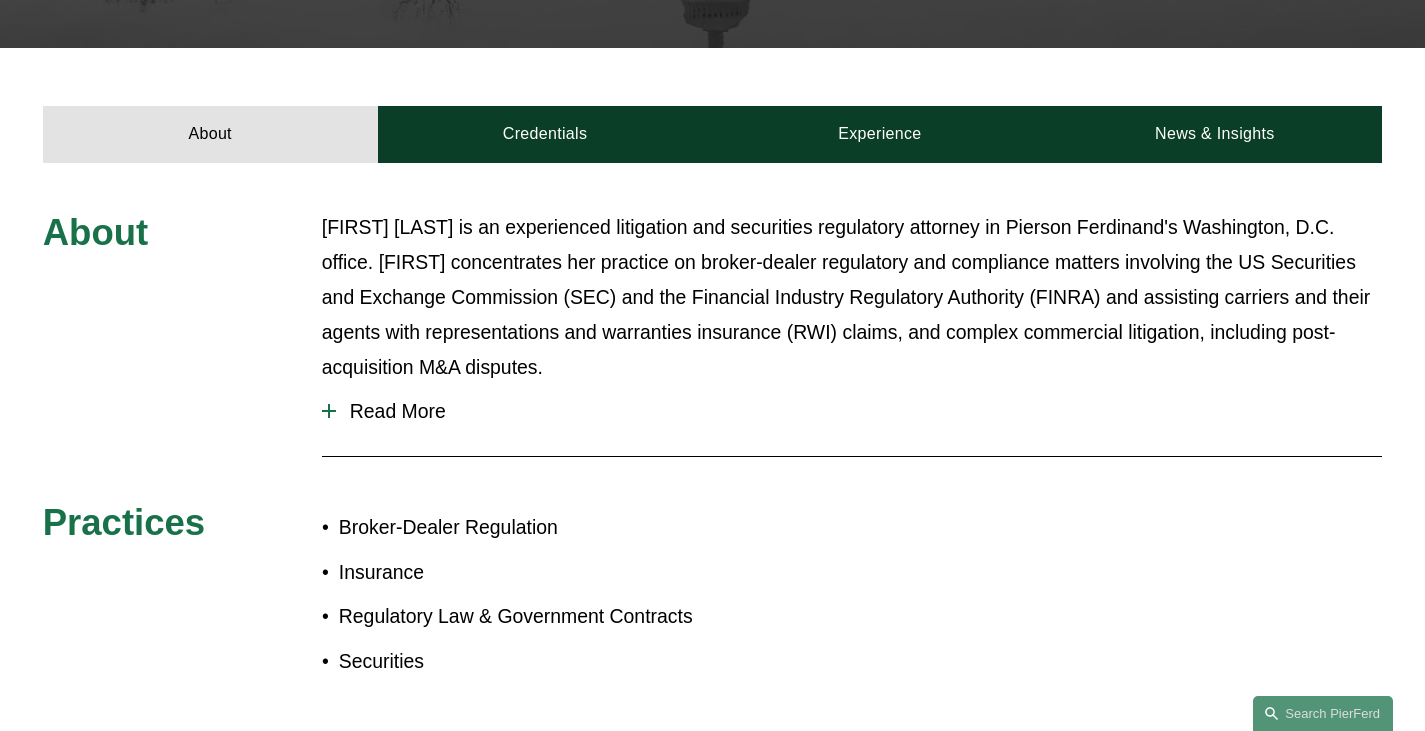 click at bounding box center (329, 411) 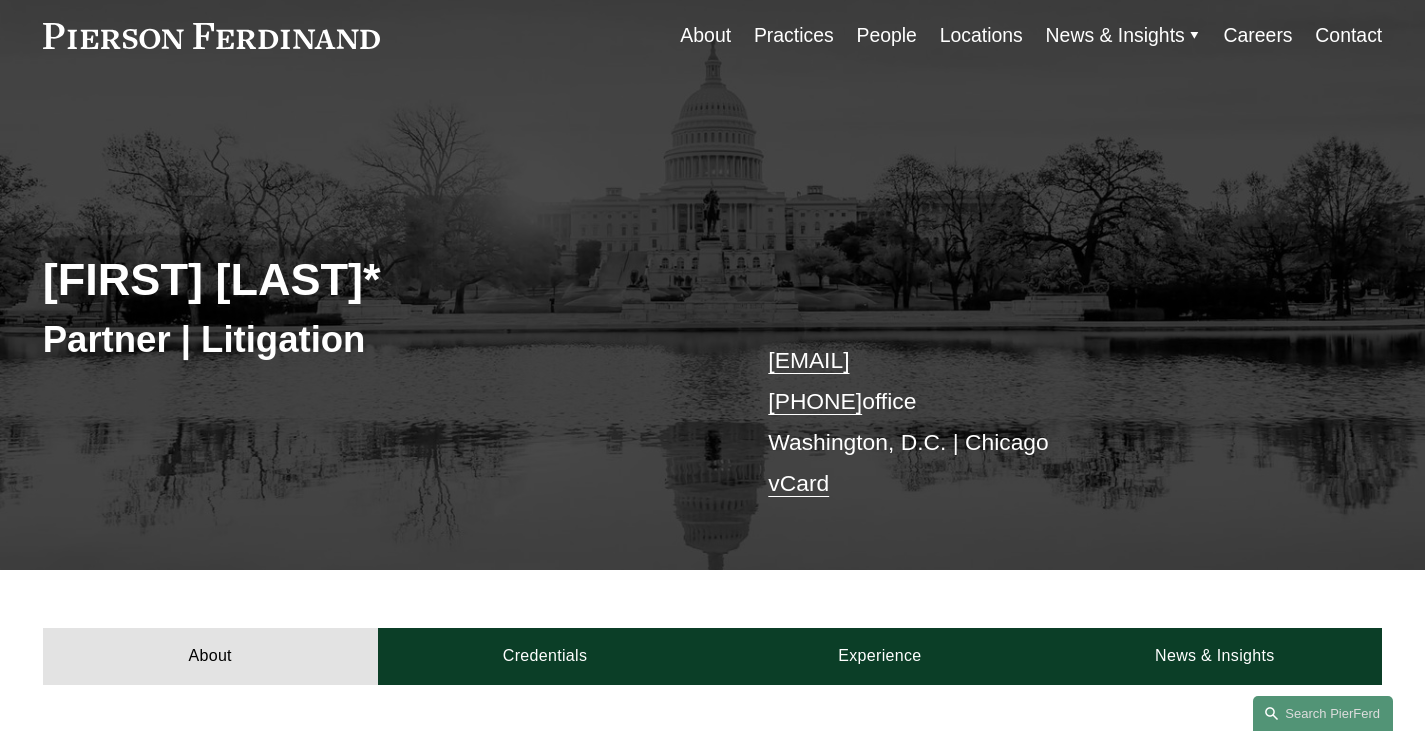 scroll, scrollTop: 0, scrollLeft: 0, axis: both 